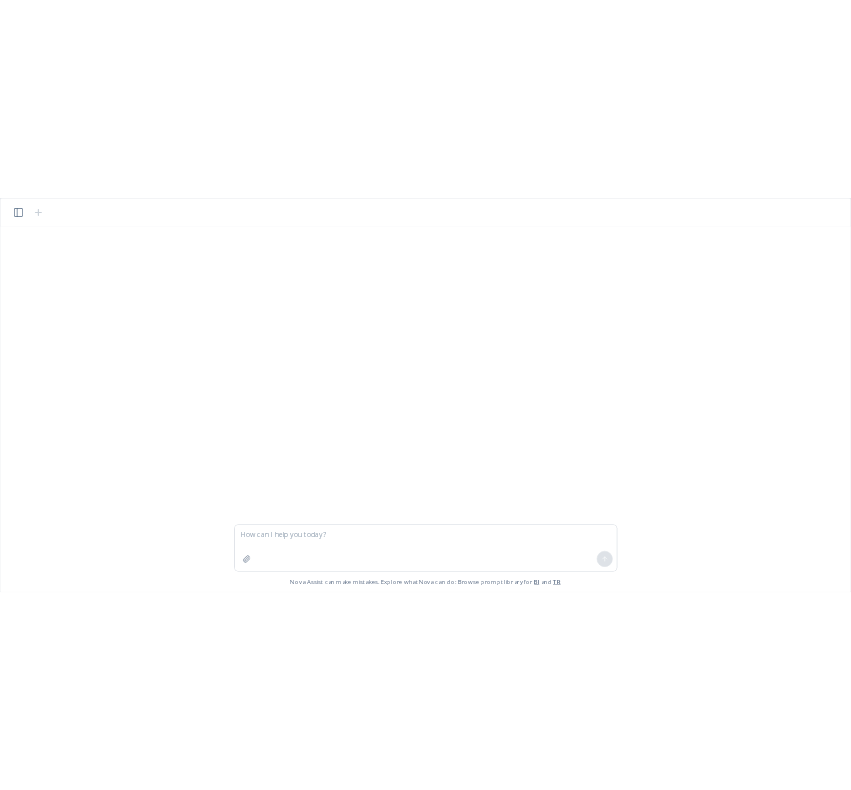 scroll, scrollTop: 0, scrollLeft: 0, axis: both 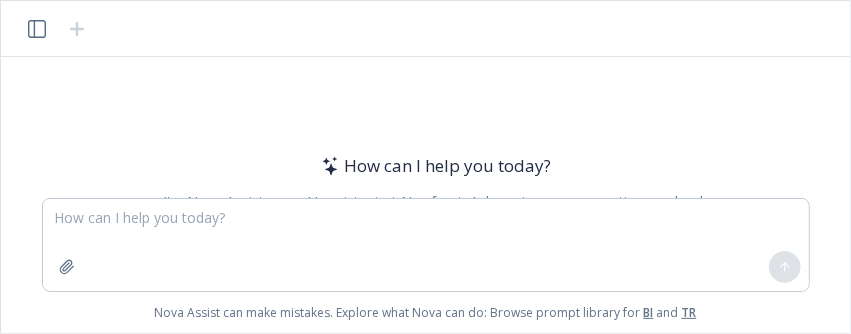click on "How can I help you today? I'm Nova Assist, your AI assistant at Newfront. Ask me insurance questions, upload documents to analyze, or get help with calculations and communications." at bounding box center [425, 127] 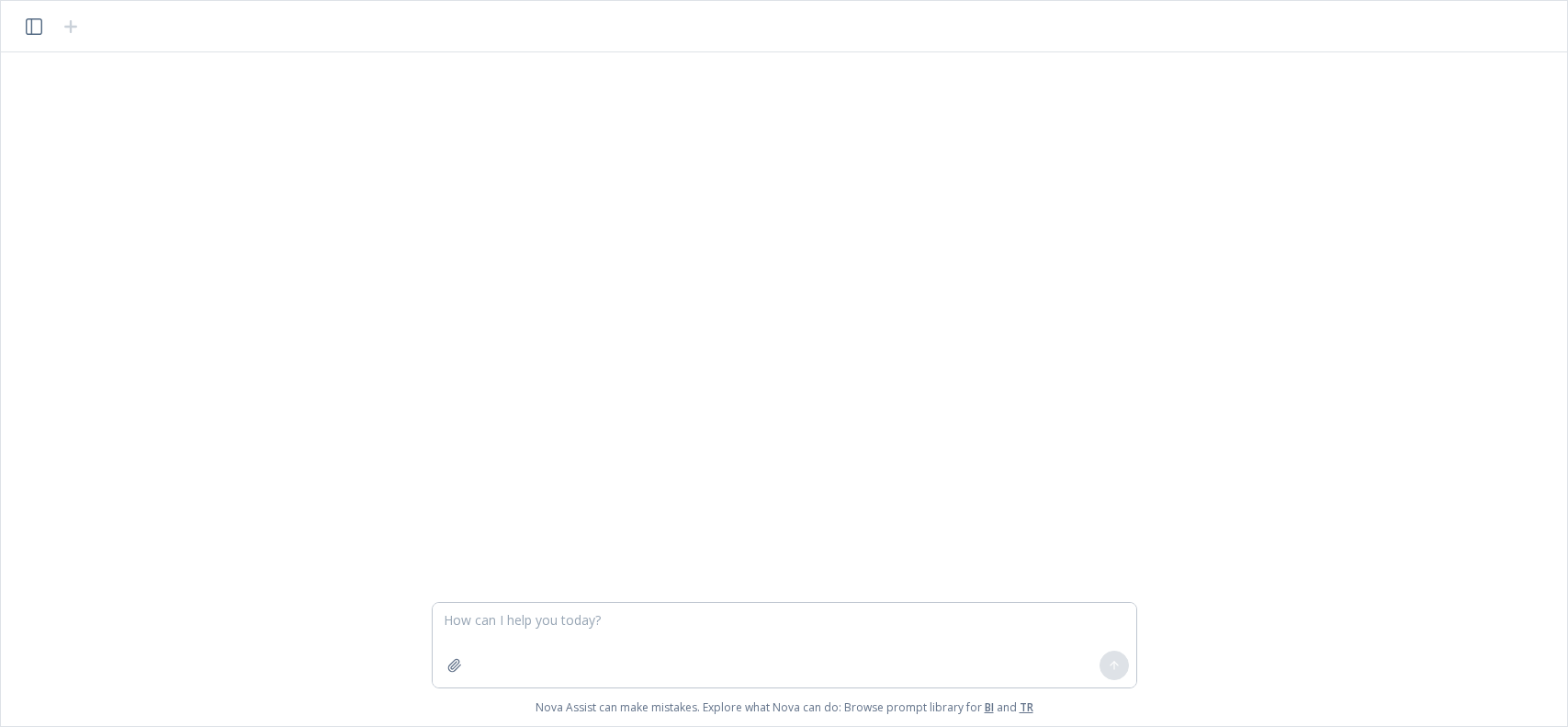 scroll, scrollTop: 0, scrollLeft: 0, axis: both 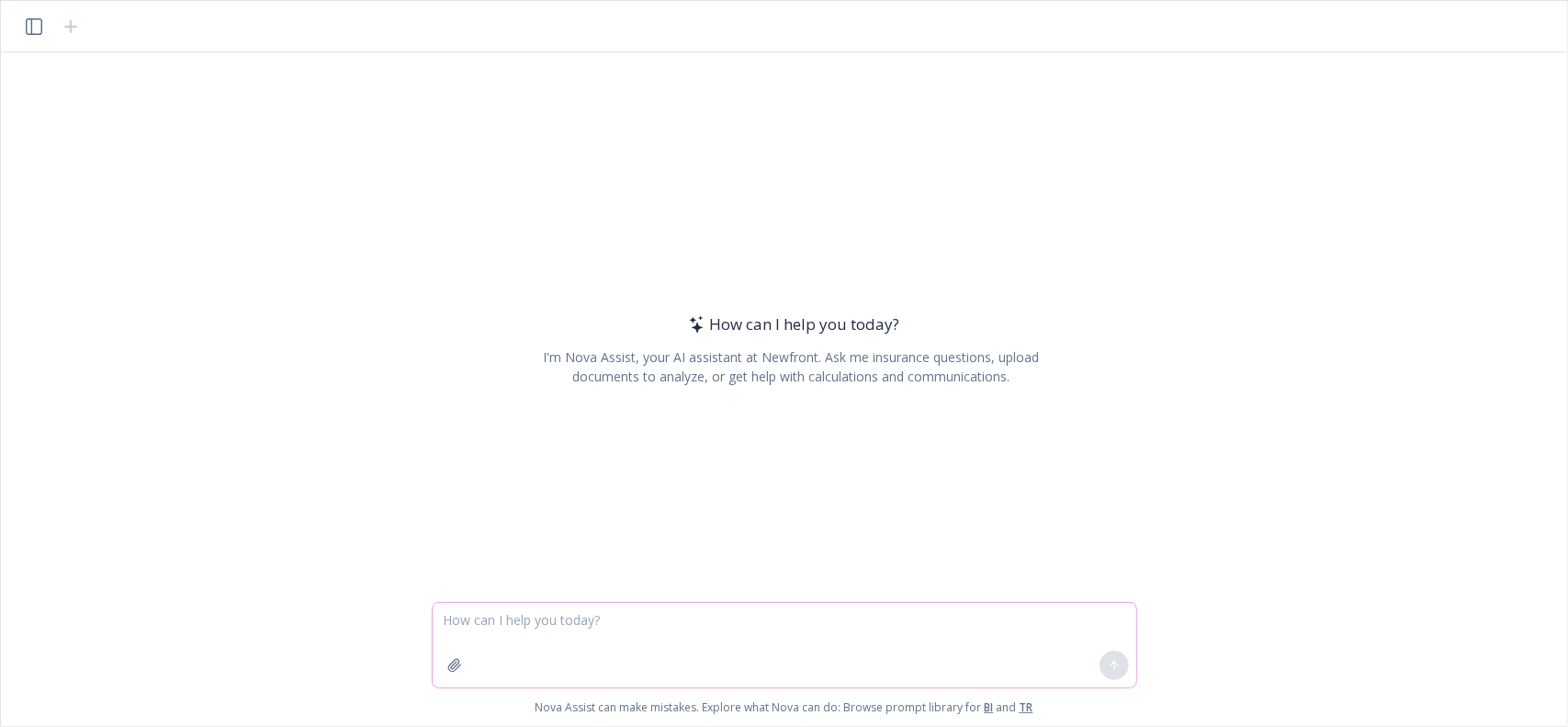 click at bounding box center [455, 665] 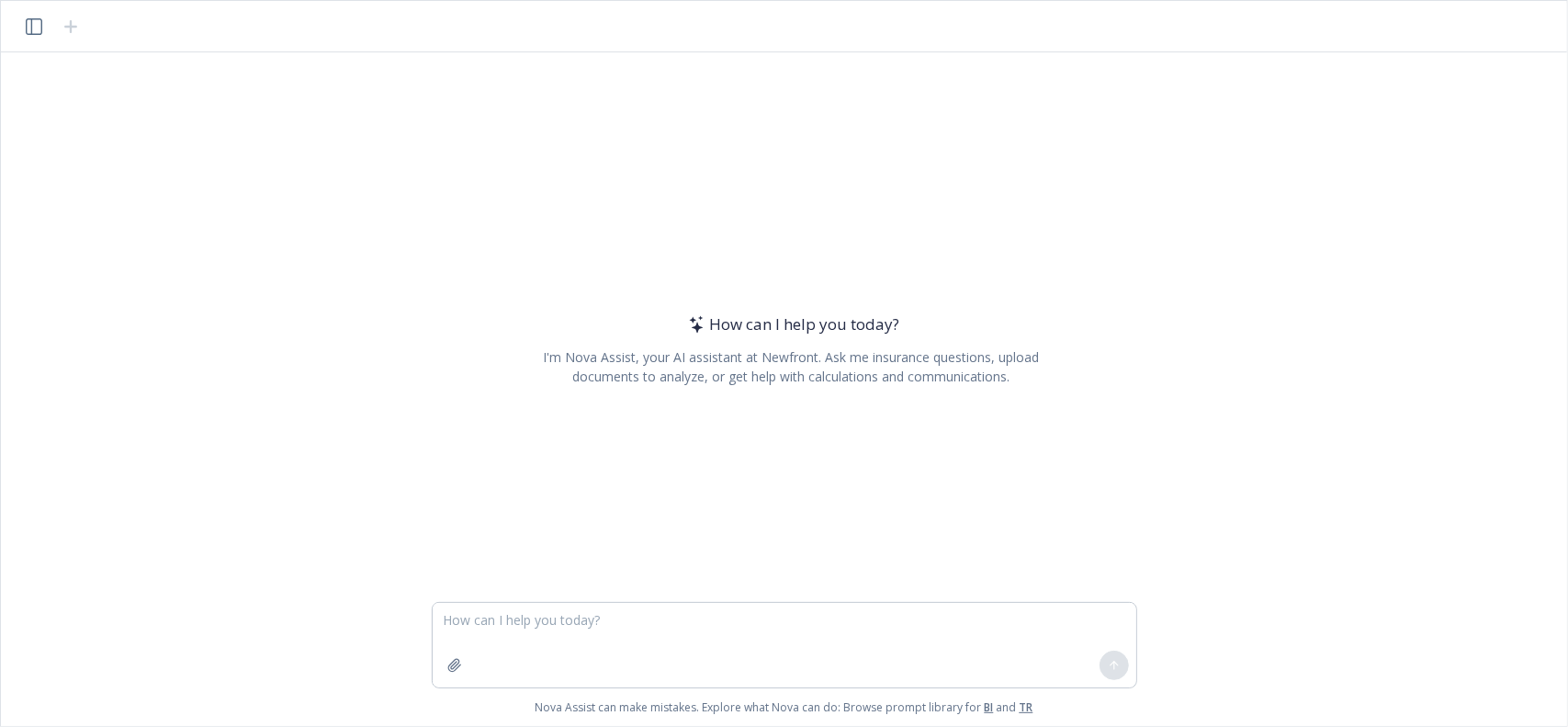 click on "How can I help you today? I'm Nova Assist, your AI assistant at Newfront. Ask me insurance questions, upload documents to analyze, or get help with calculations and communications." at bounding box center (784, 327) 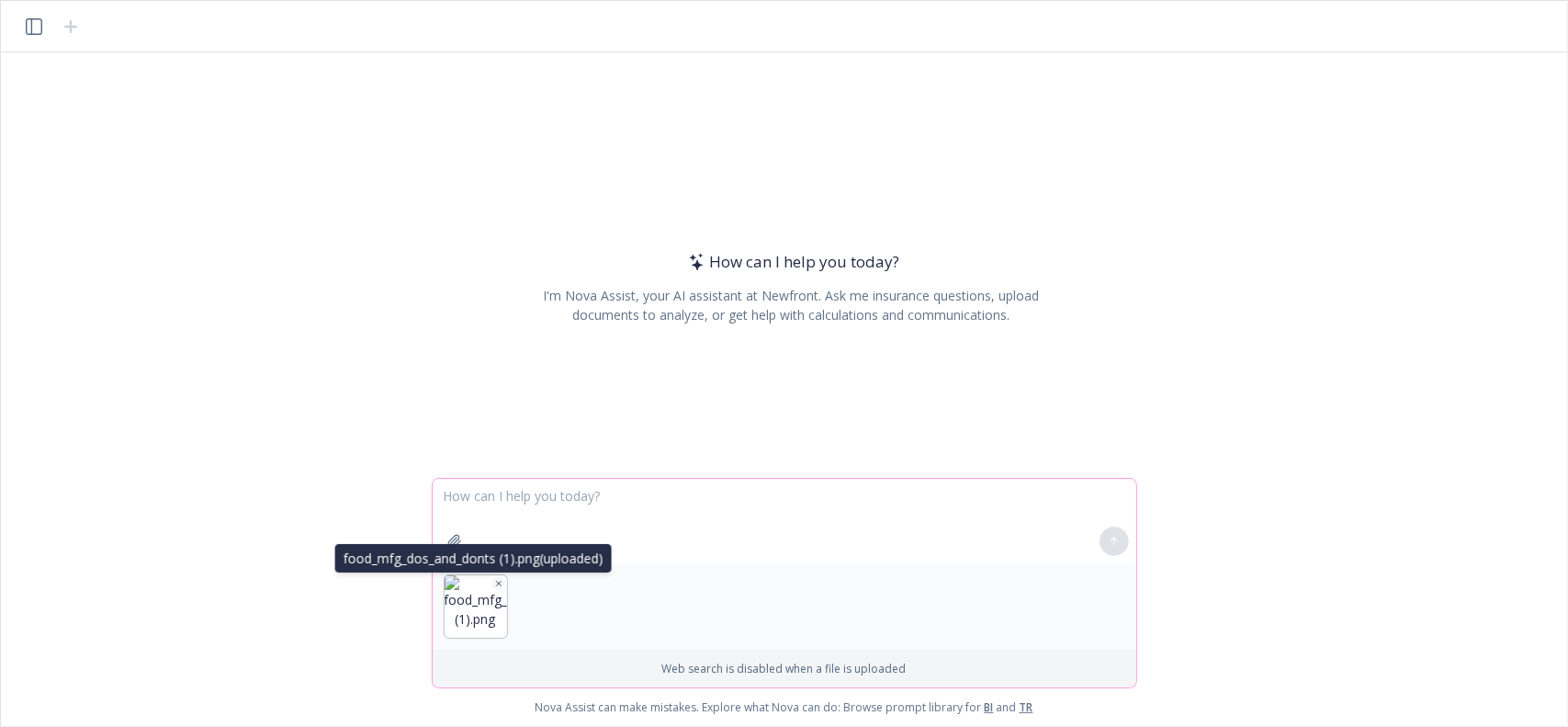 click 